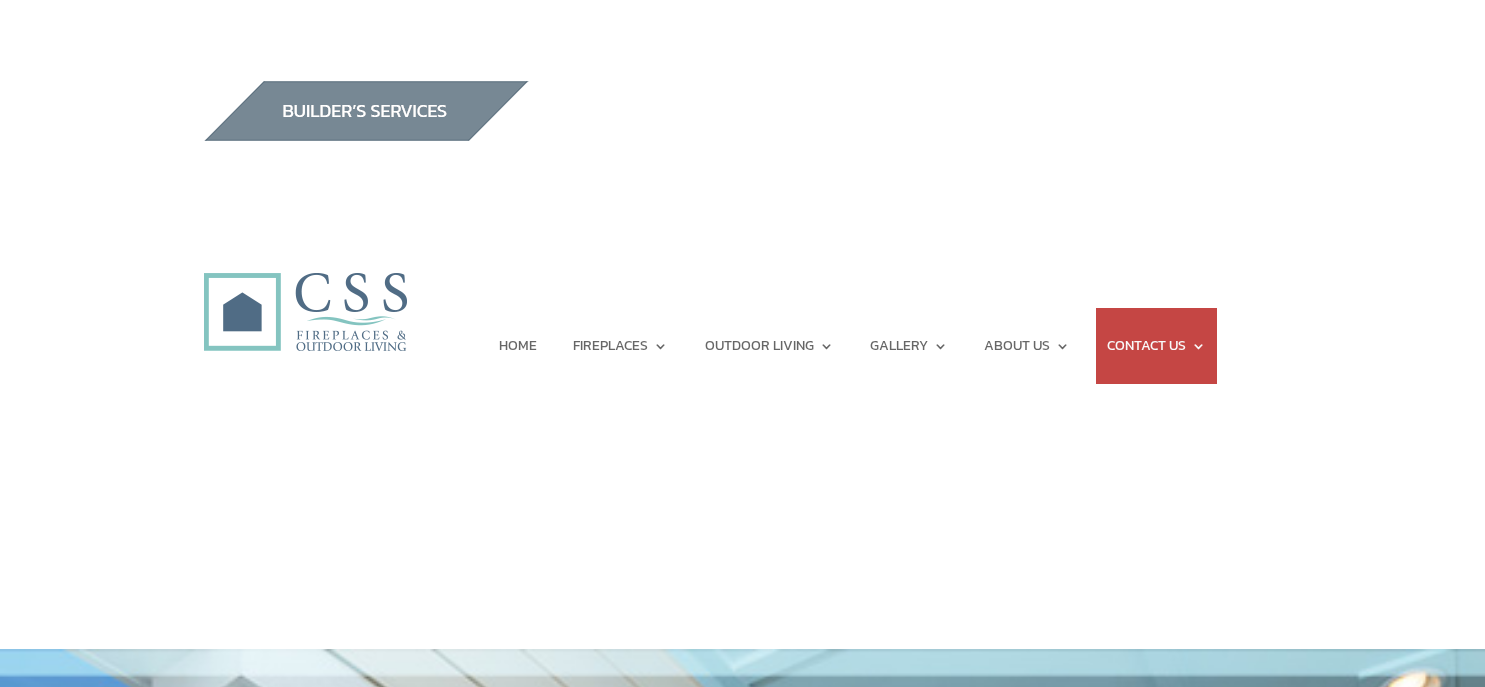 scroll, scrollTop: 0, scrollLeft: 0, axis: both 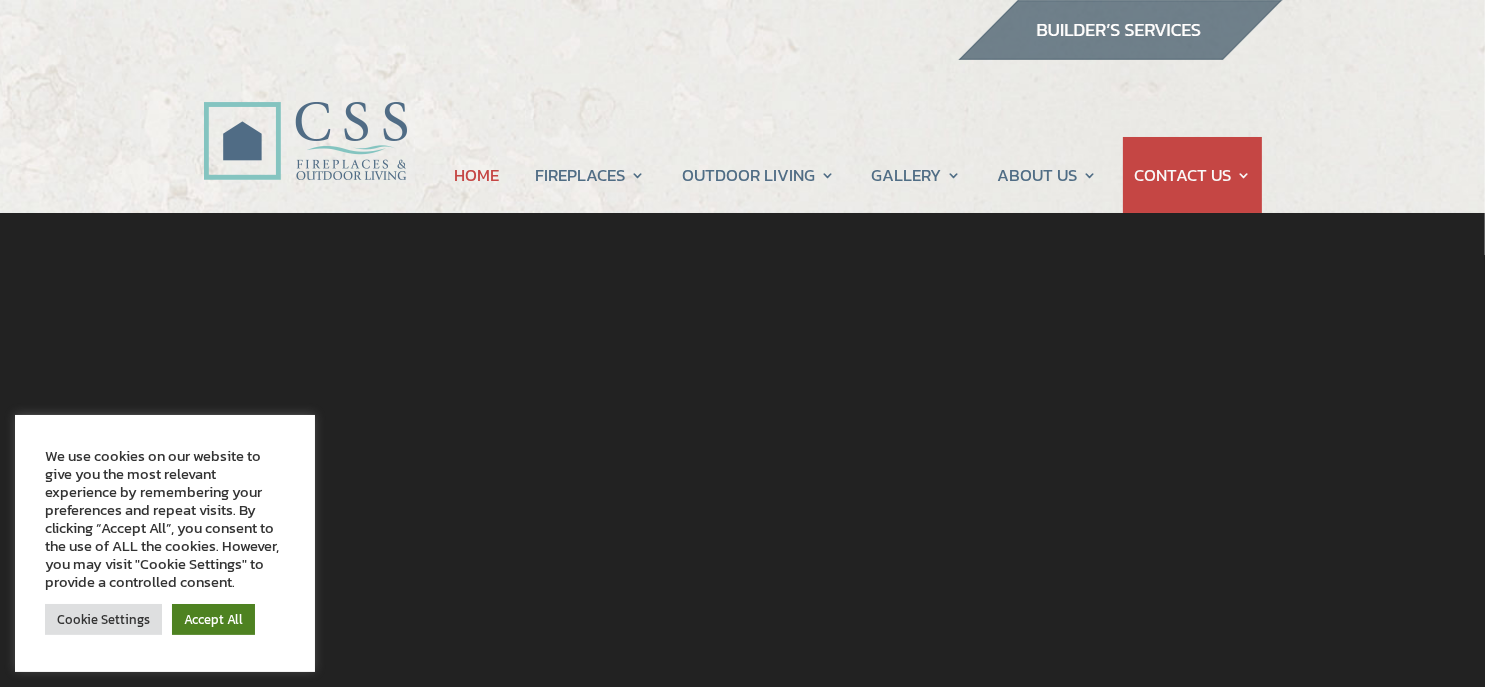 click on "Accept All" at bounding box center (213, 619) 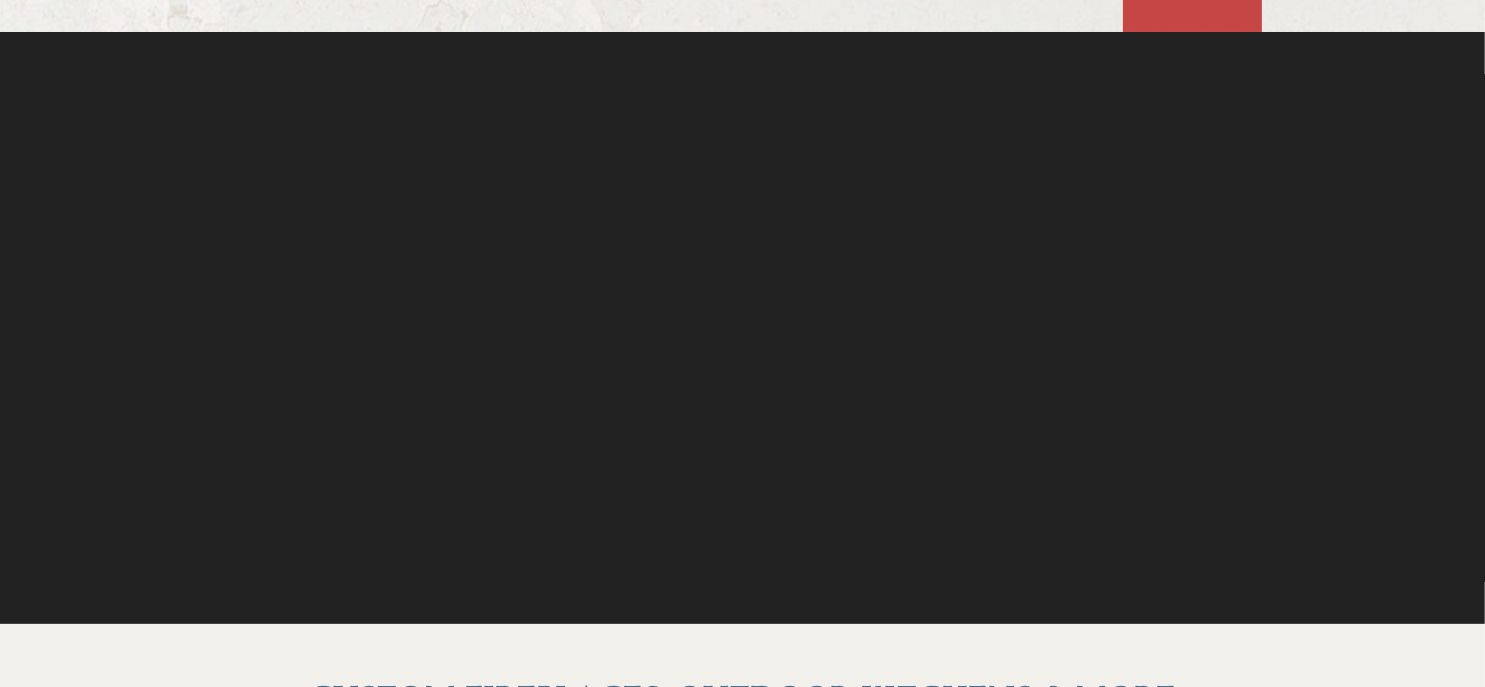 scroll, scrollTop: 0, scrollLeft: 0, axis: both 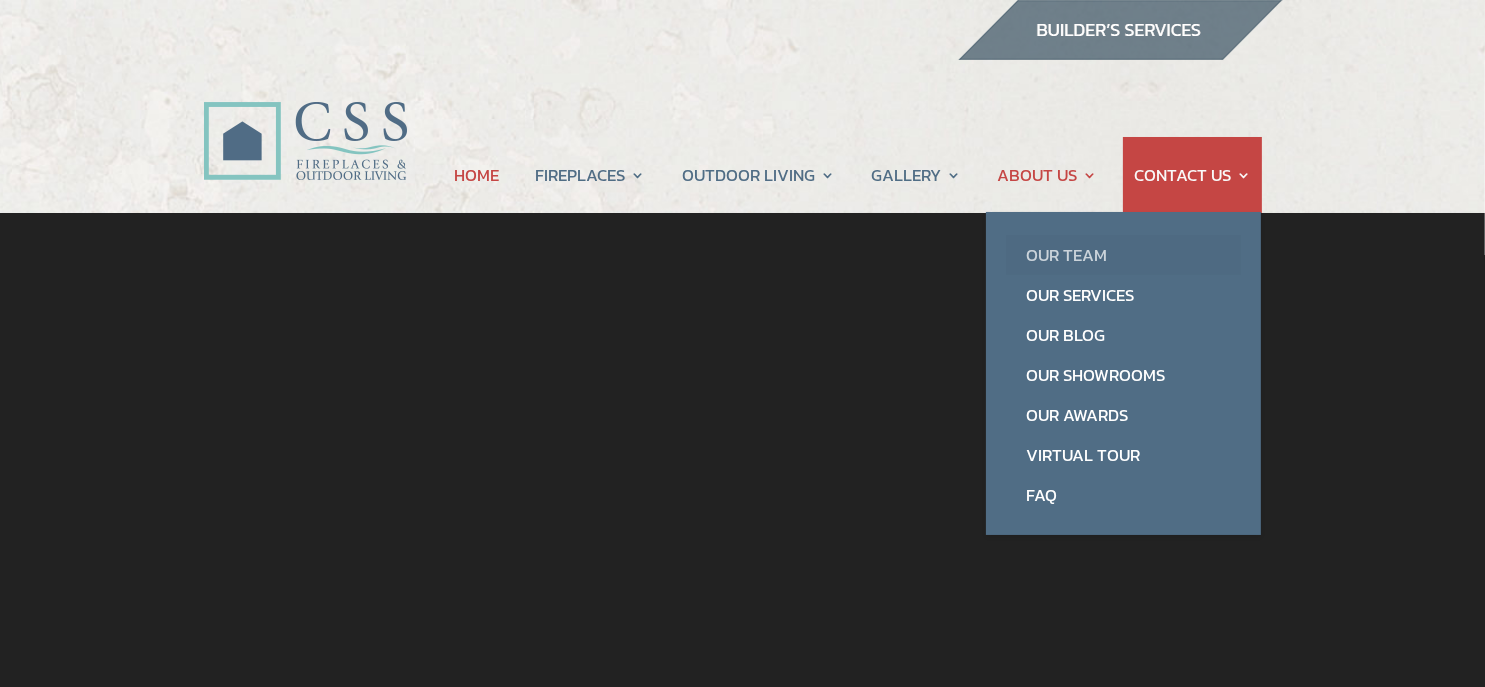 click on "Our Team" at bounding box center [1123, 255] 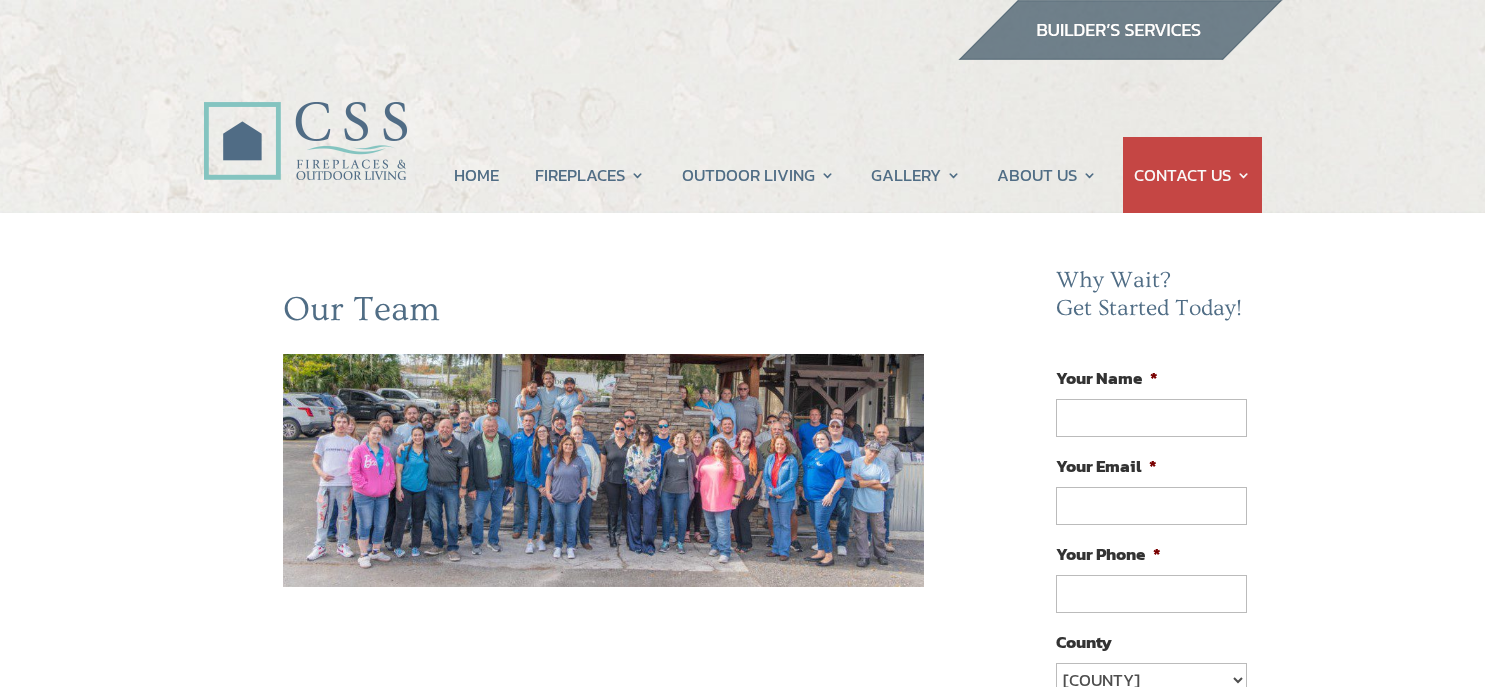 scroll, scrollTop: 0, scrollLeft: 0, axis: both 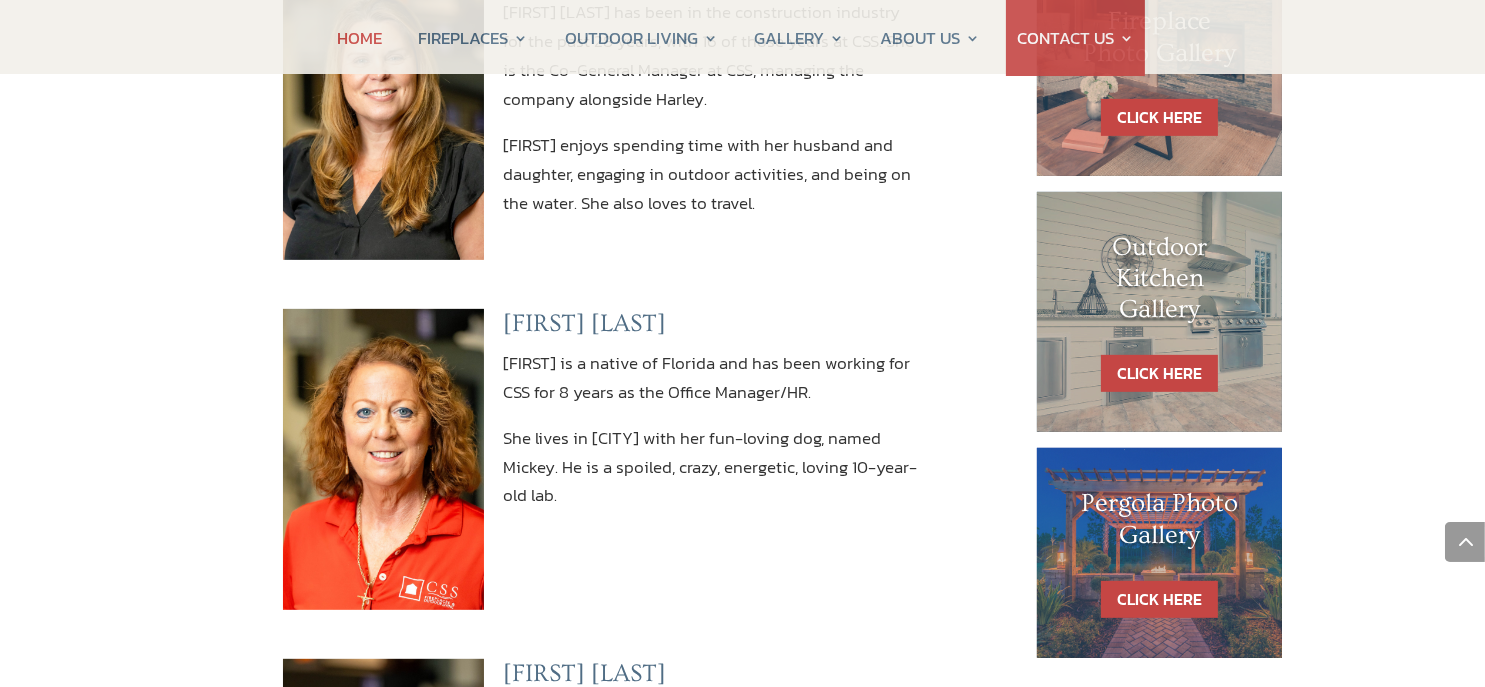 click on "HOME" at bounding box center [359, 38] 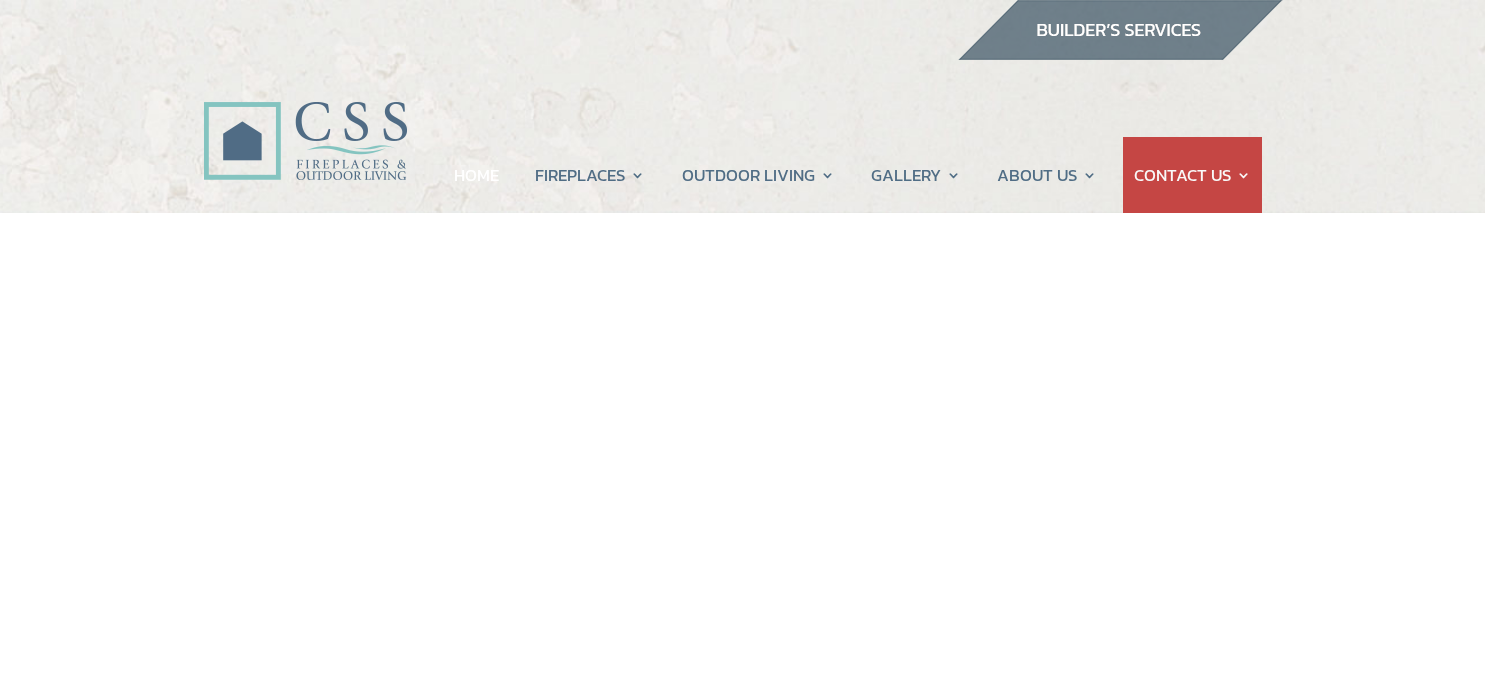 scroll, scrollTop: 0, scrollLeft: 0, axis: both 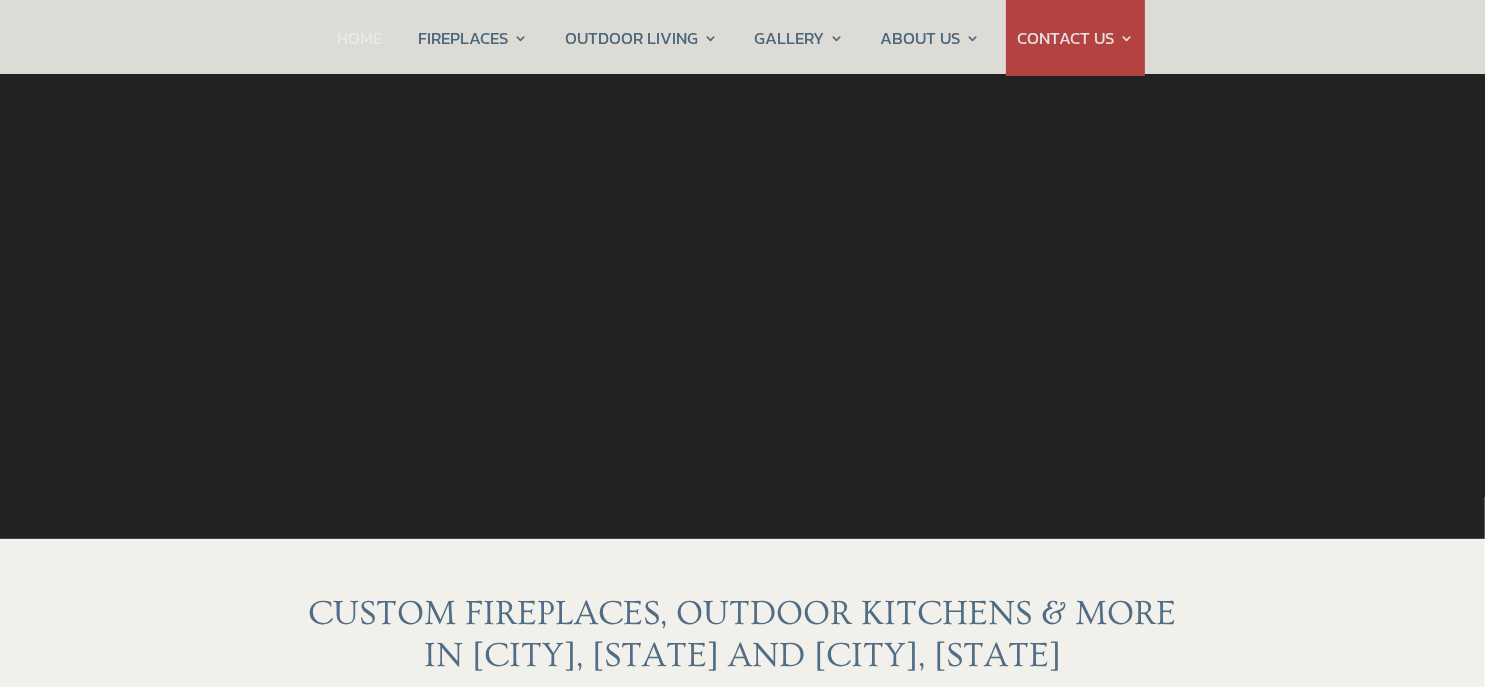click on "HOME" at bounding box center (359, 38) 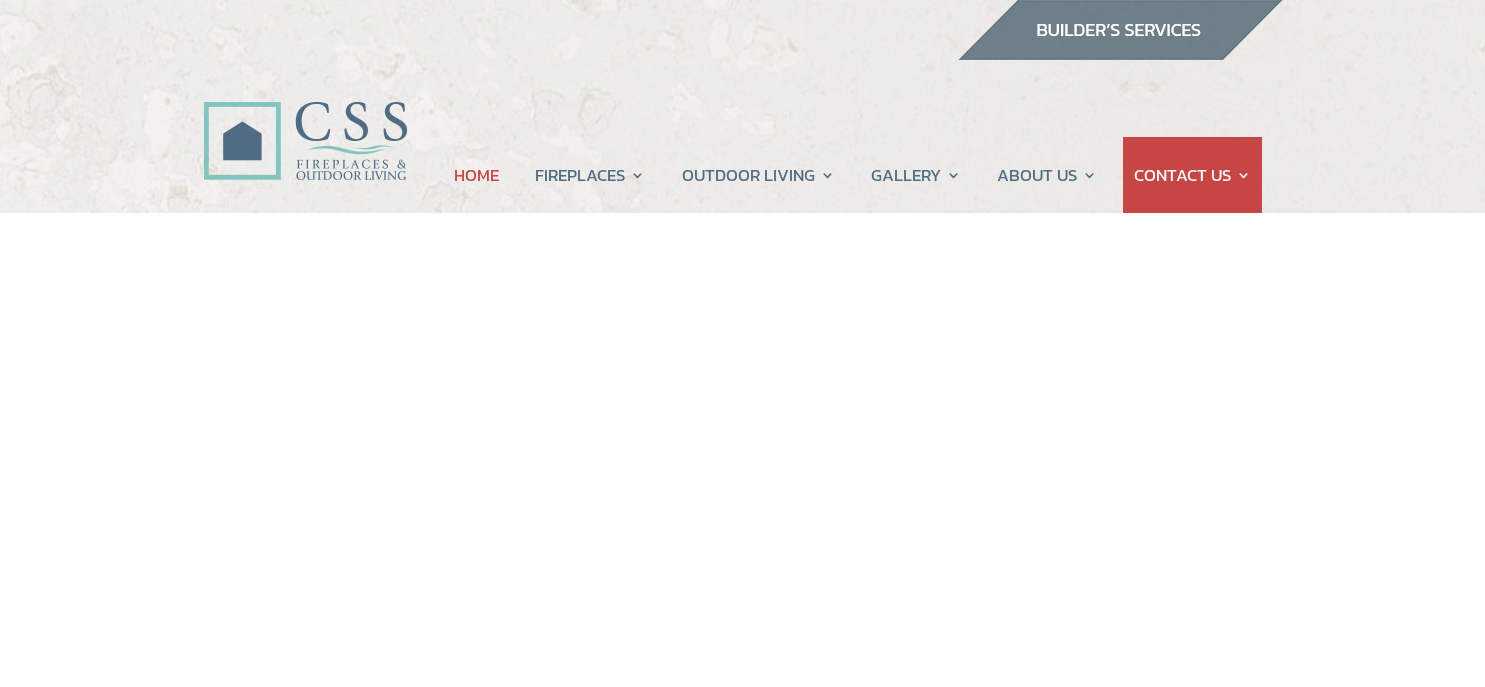 scroll, scrollTop: 0, scrollLeft: 0, axis: both 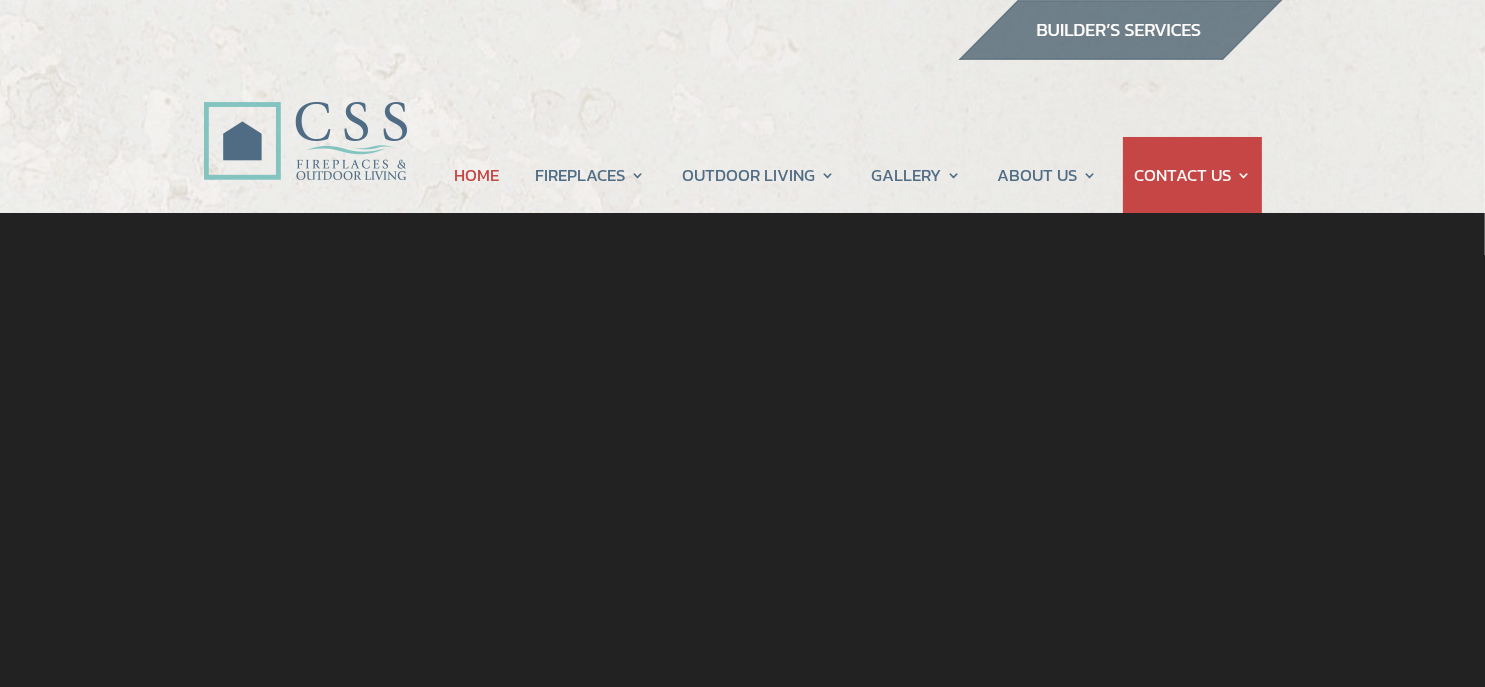 click at bounding box center [1120, 30] 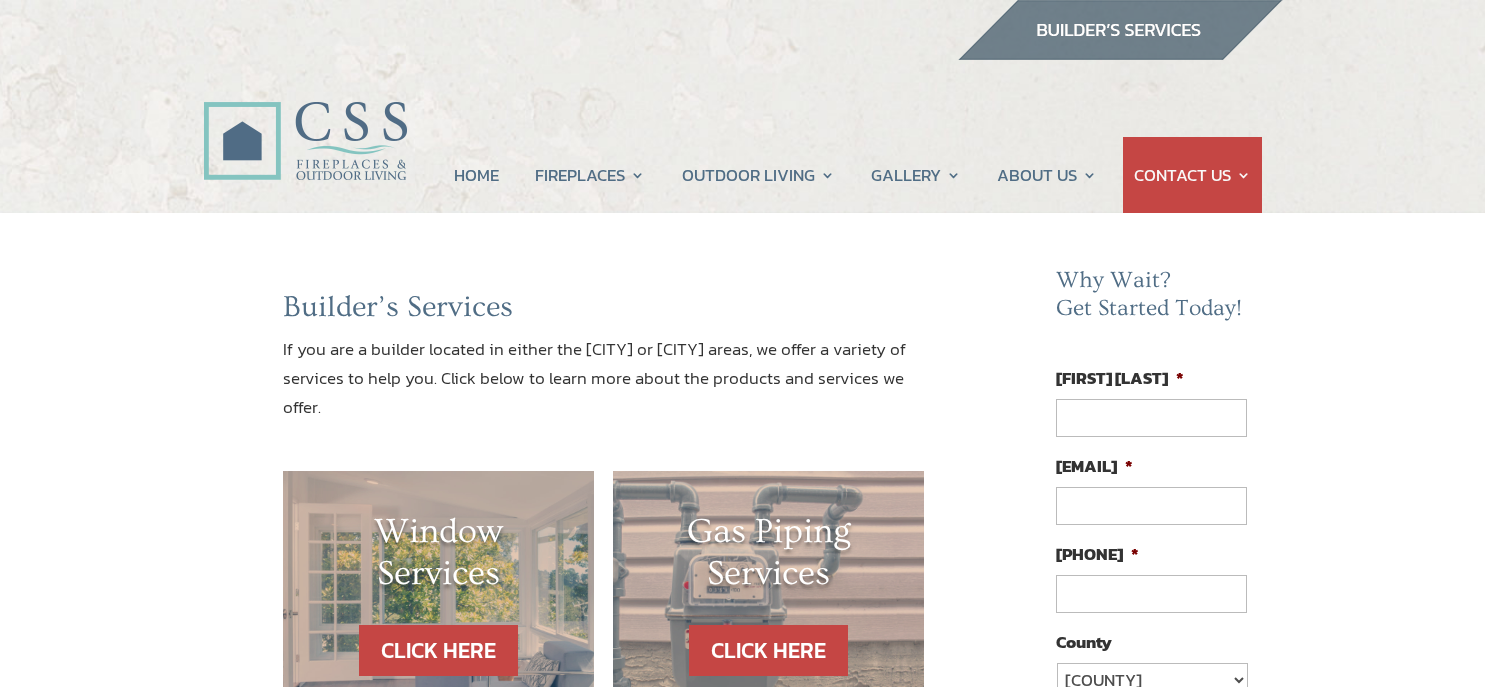 scroll, scrollTop: 0, scrollLeft: 0, axis: both 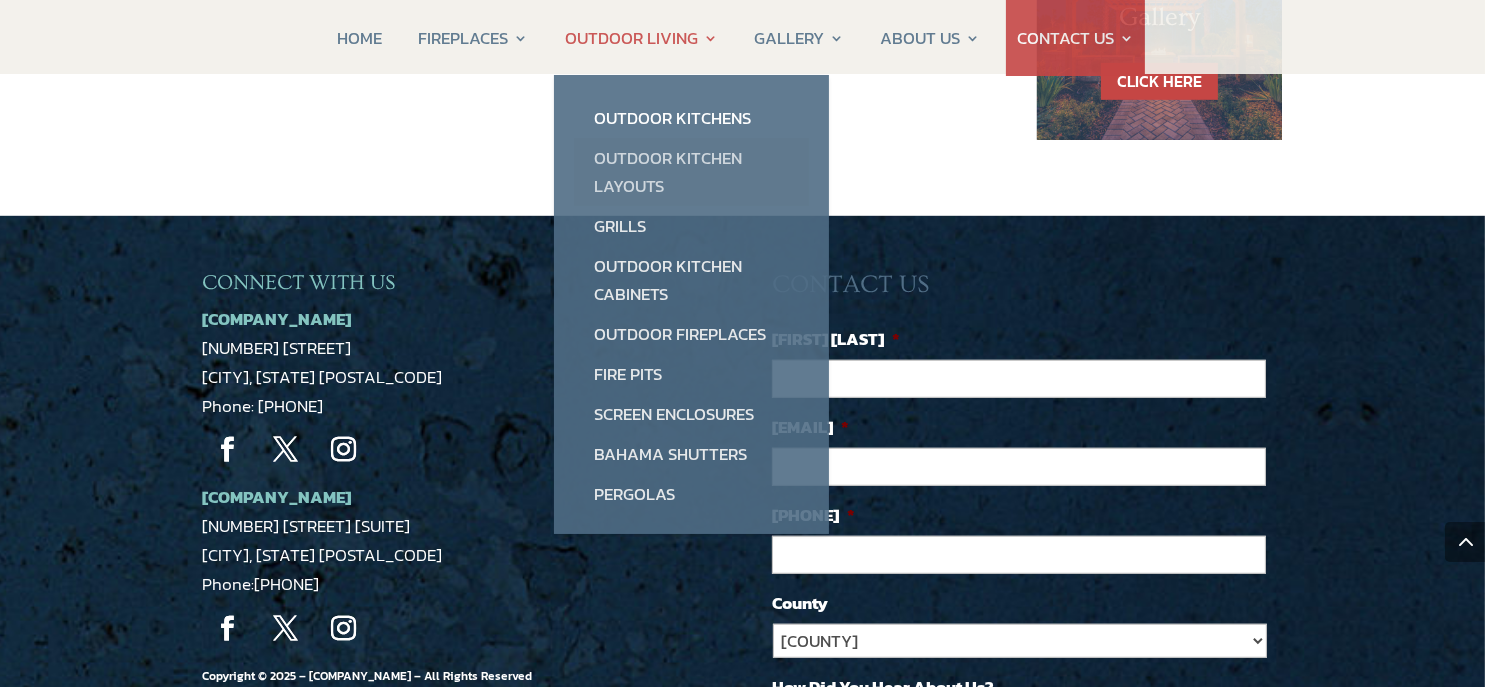 click on "Outdoor Kitchen Layouts" at bounding box center [691, 172] 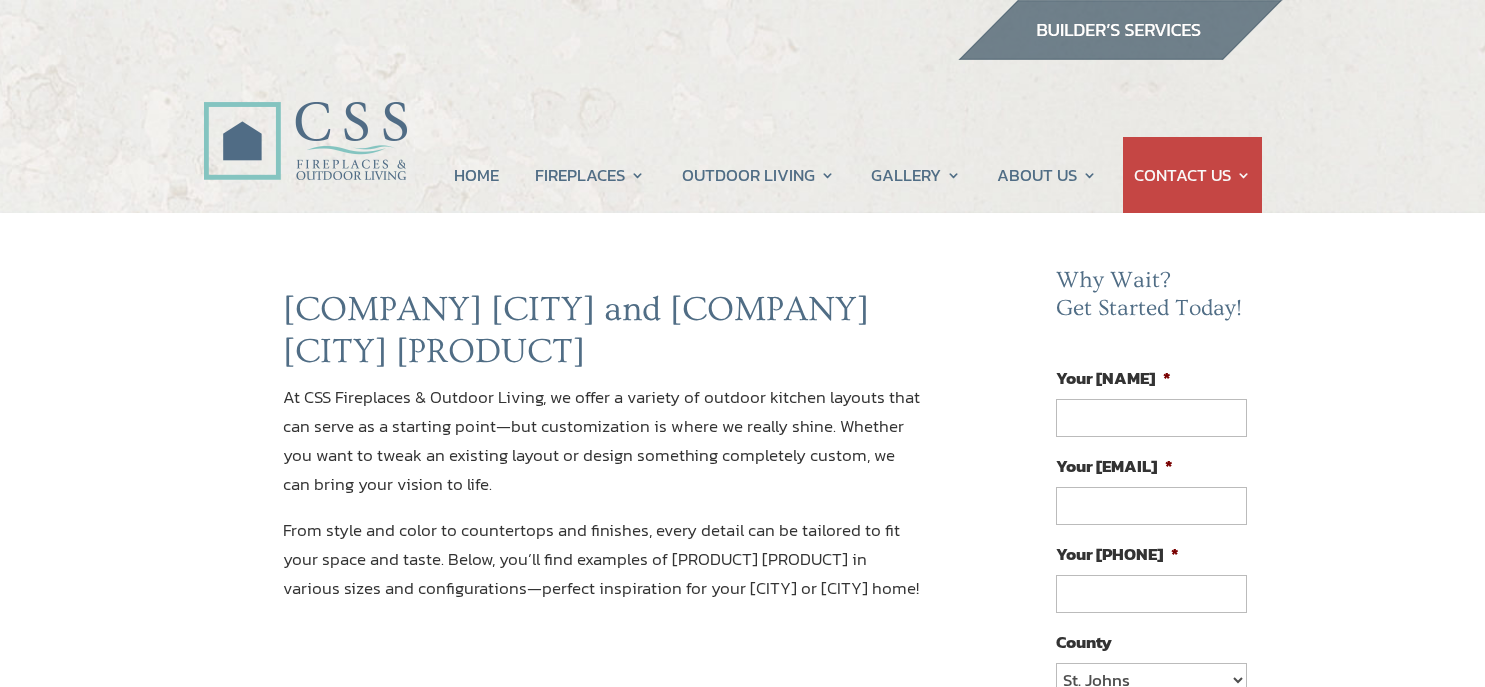 scroll, scrollTop: 0, scrollLeft: 0, axis: both 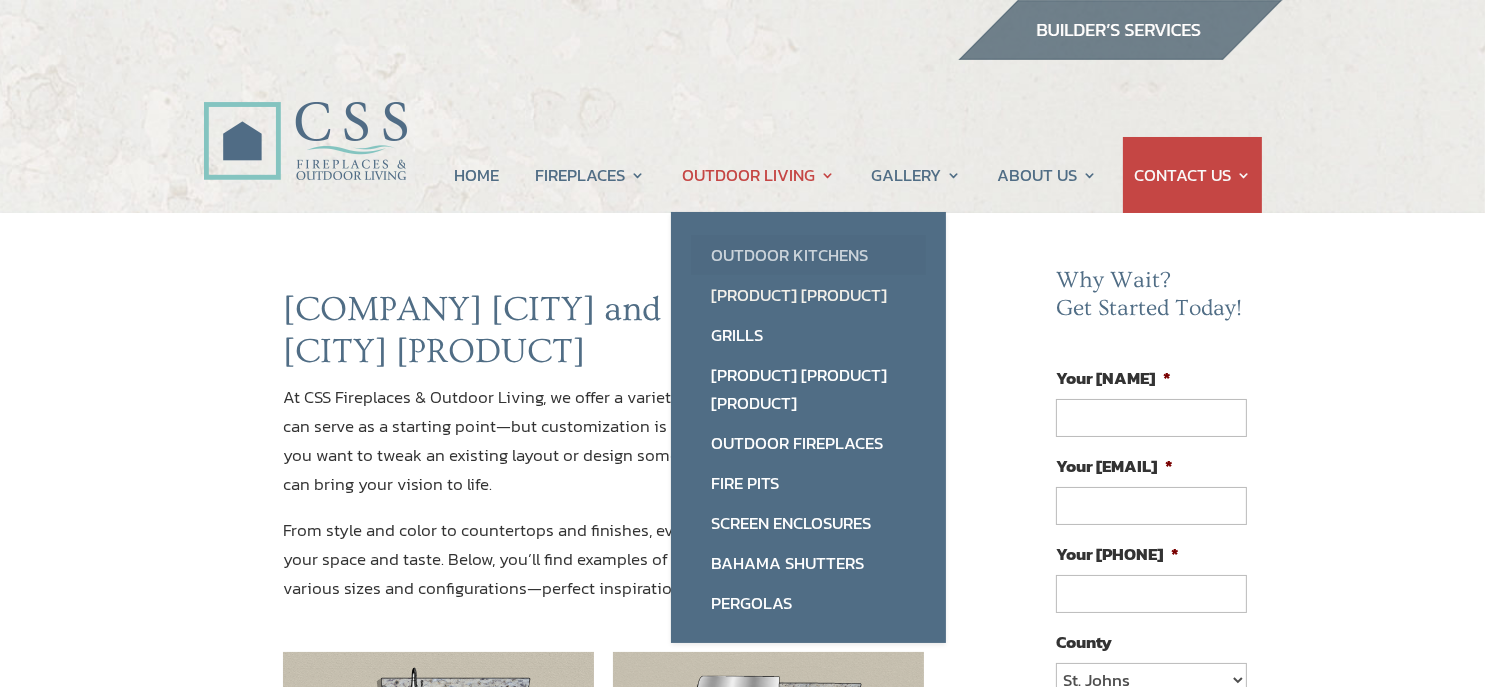 click on "Outdoor Kitchens" at bounding box center [808, 255] 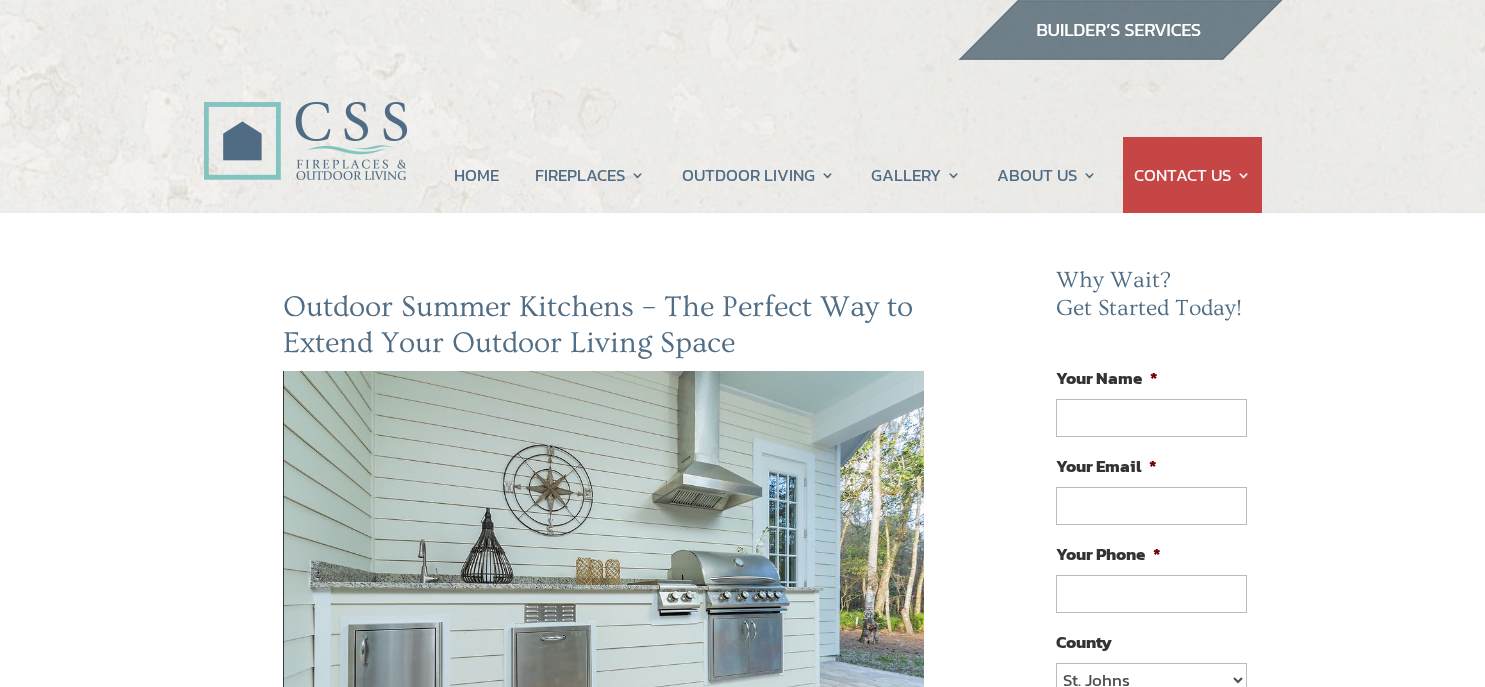 scroll, scrollTop: 0, scrollLeft: 0, axis: both 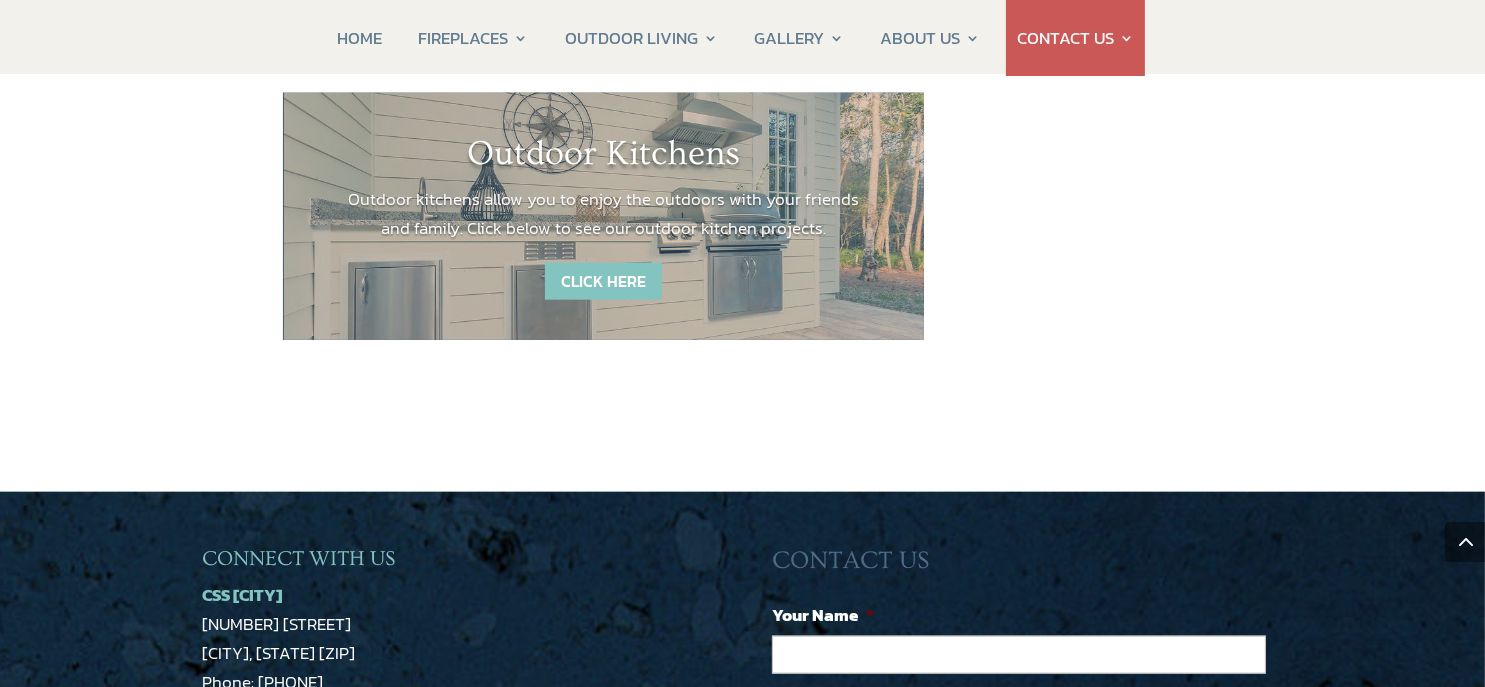 click on "CLICK HERE" at bounding box center [603, 281] 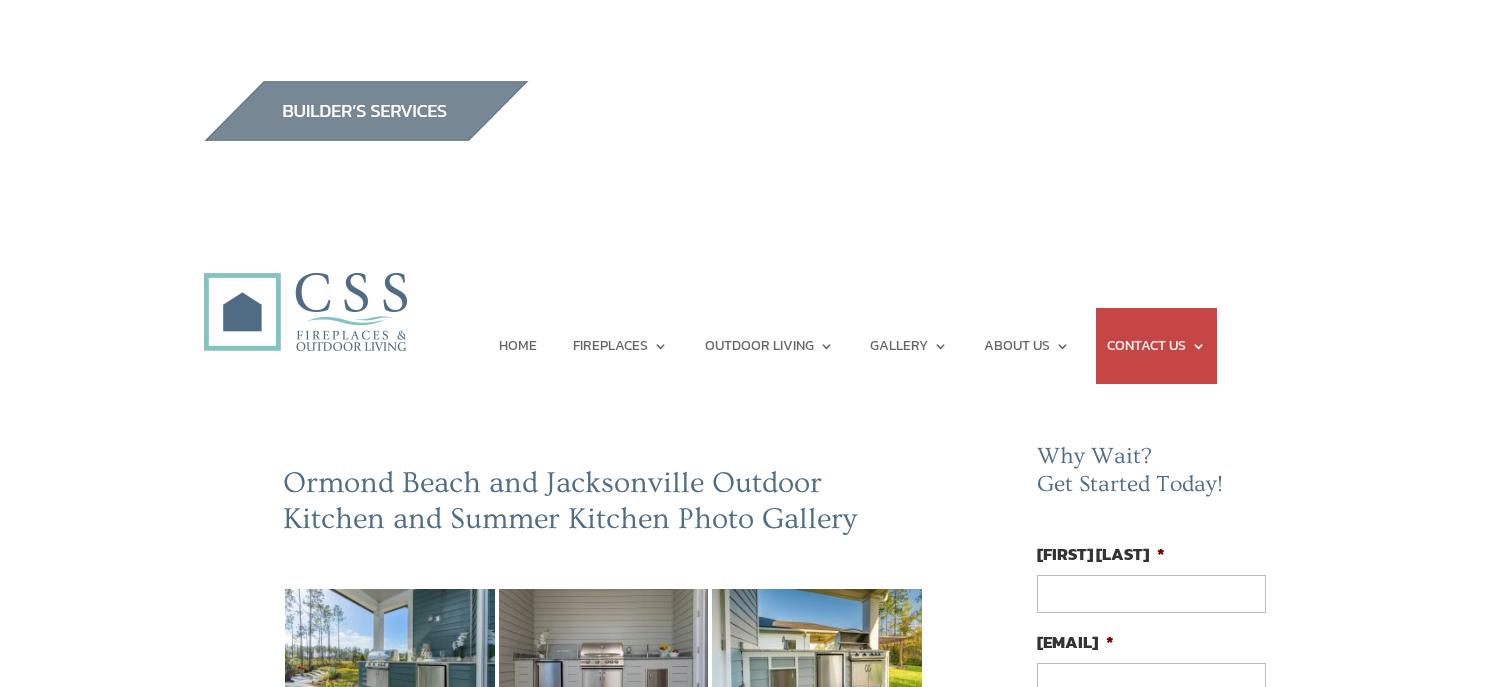 scroll, scrollTop: 0, scrollLeft: 0, axis: both 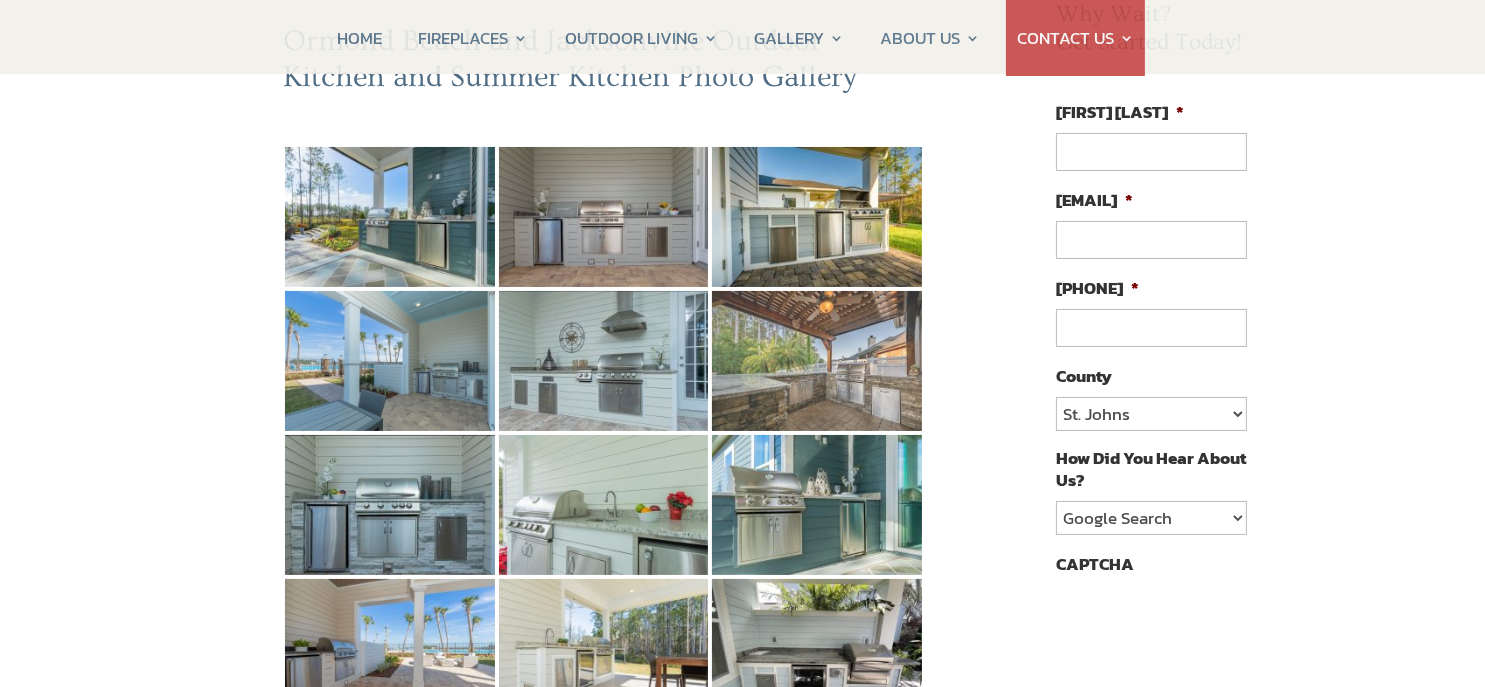 click at bounding box center [817, 361] 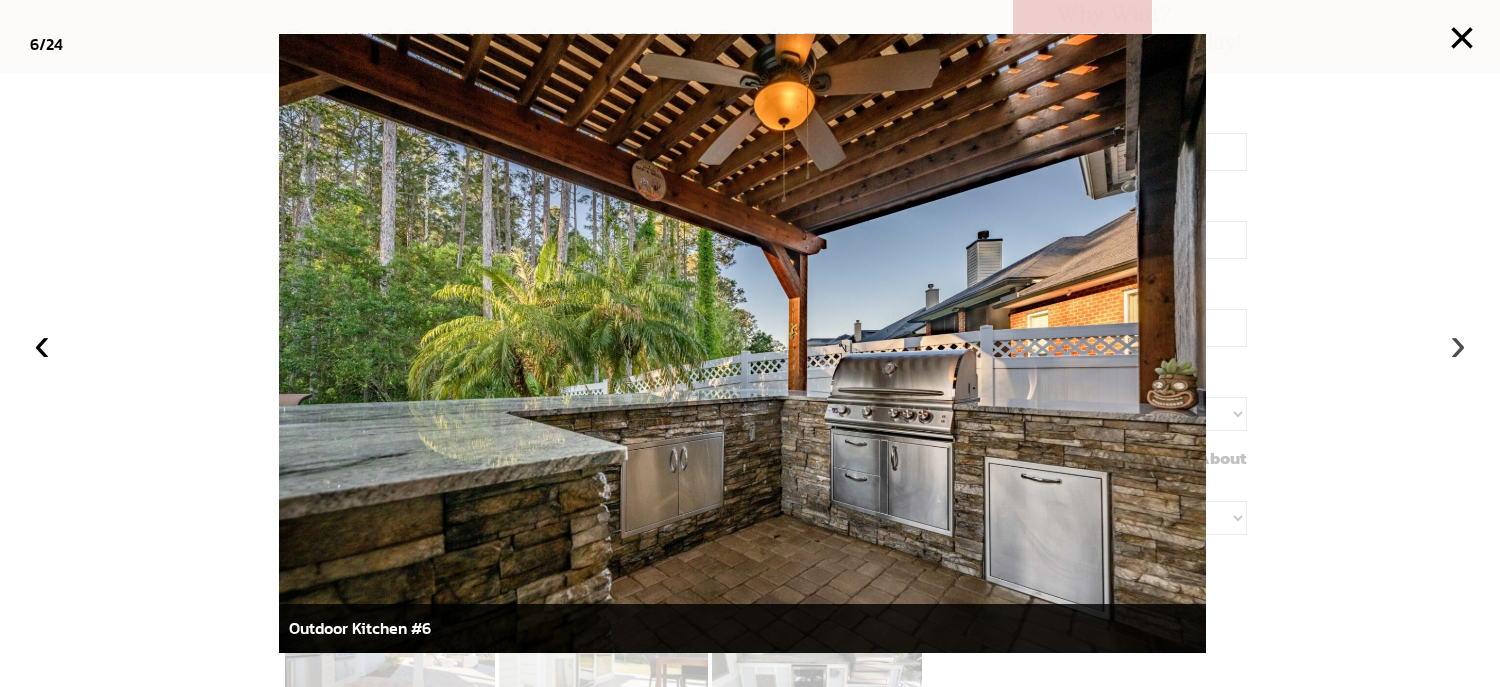 click on "›" at bounding box center [1458, 344] 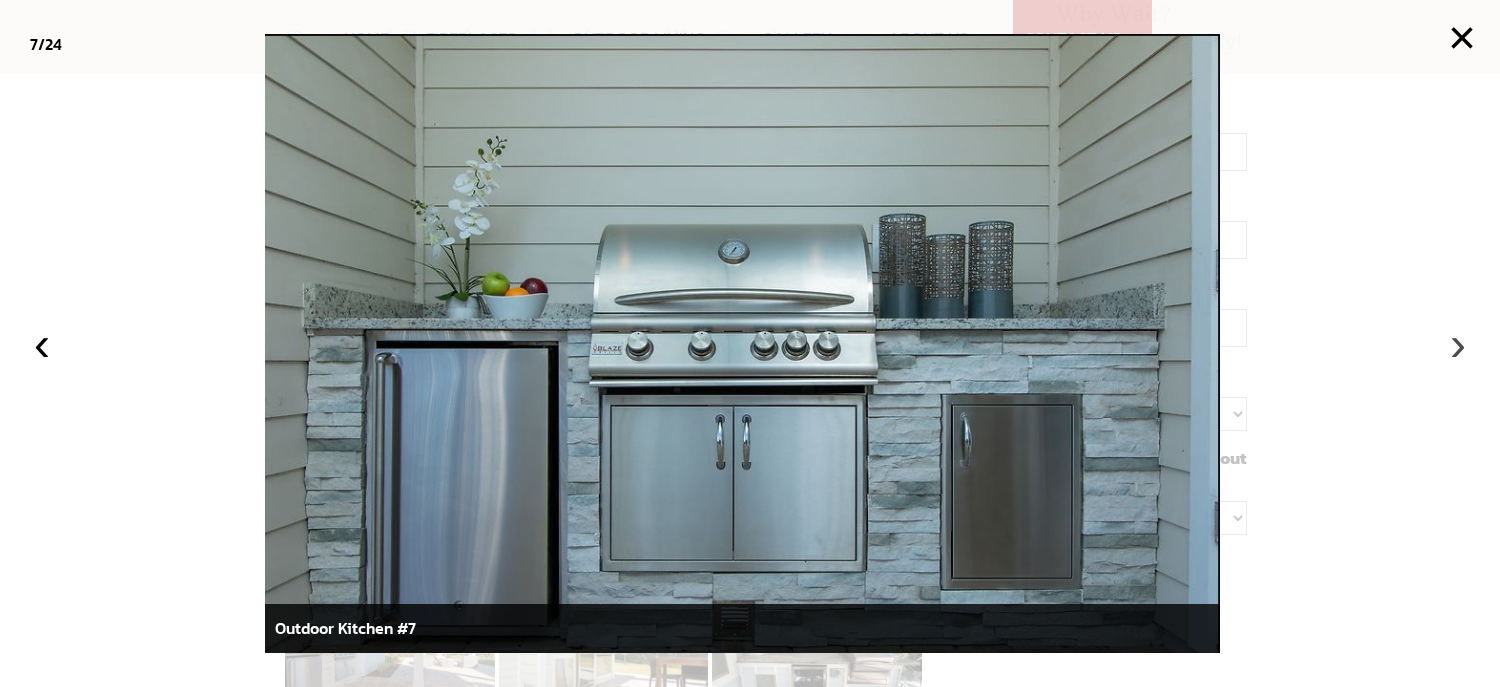 click on "›" at bounding box center (1458, 344) 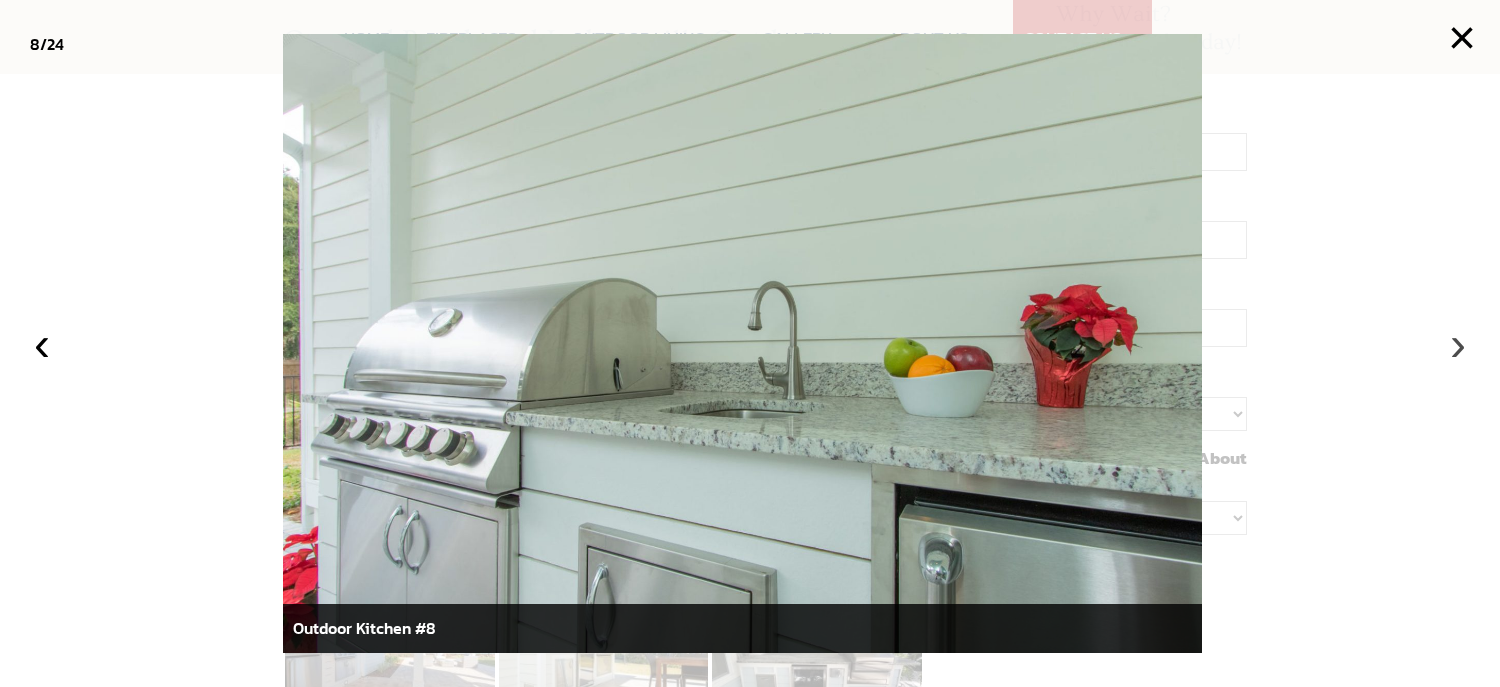 click on "›" at bounding box center [1458, 344] 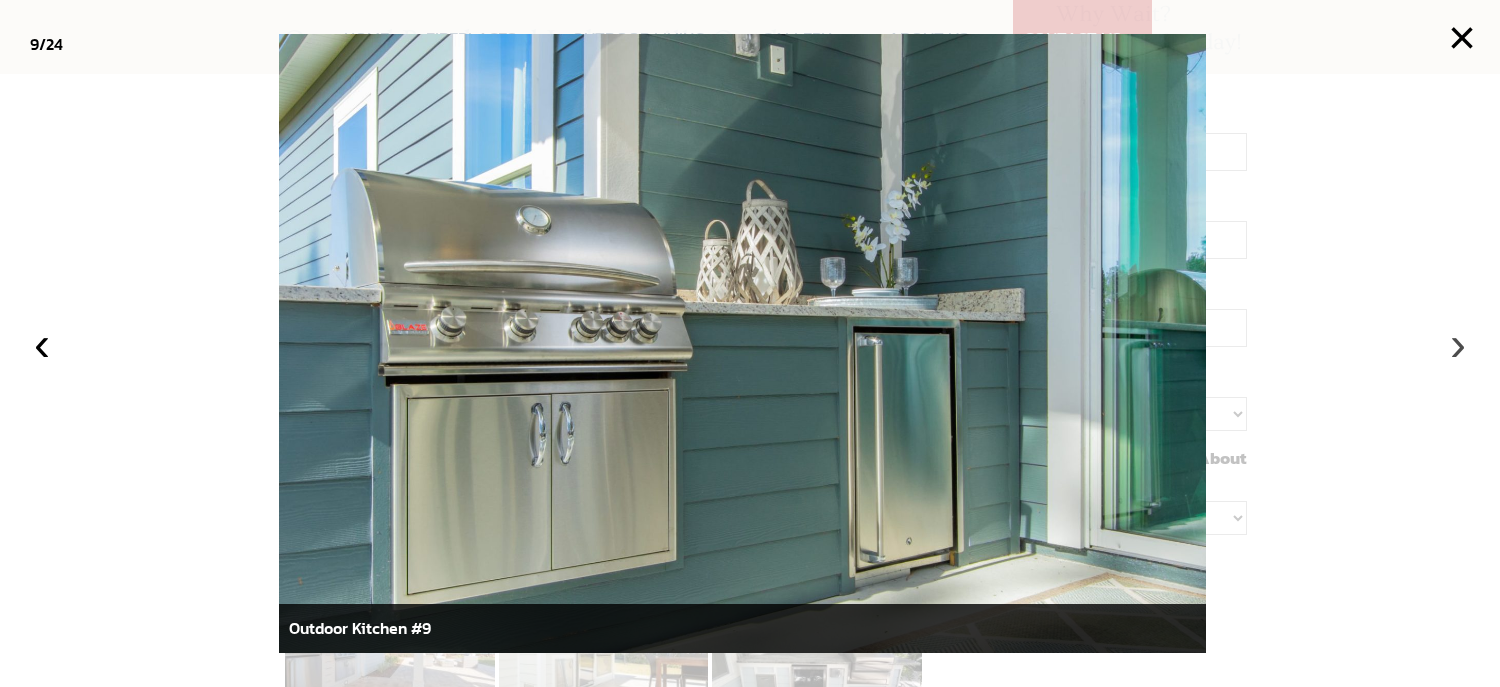 click on "›" at bounding box center (1458, 344) 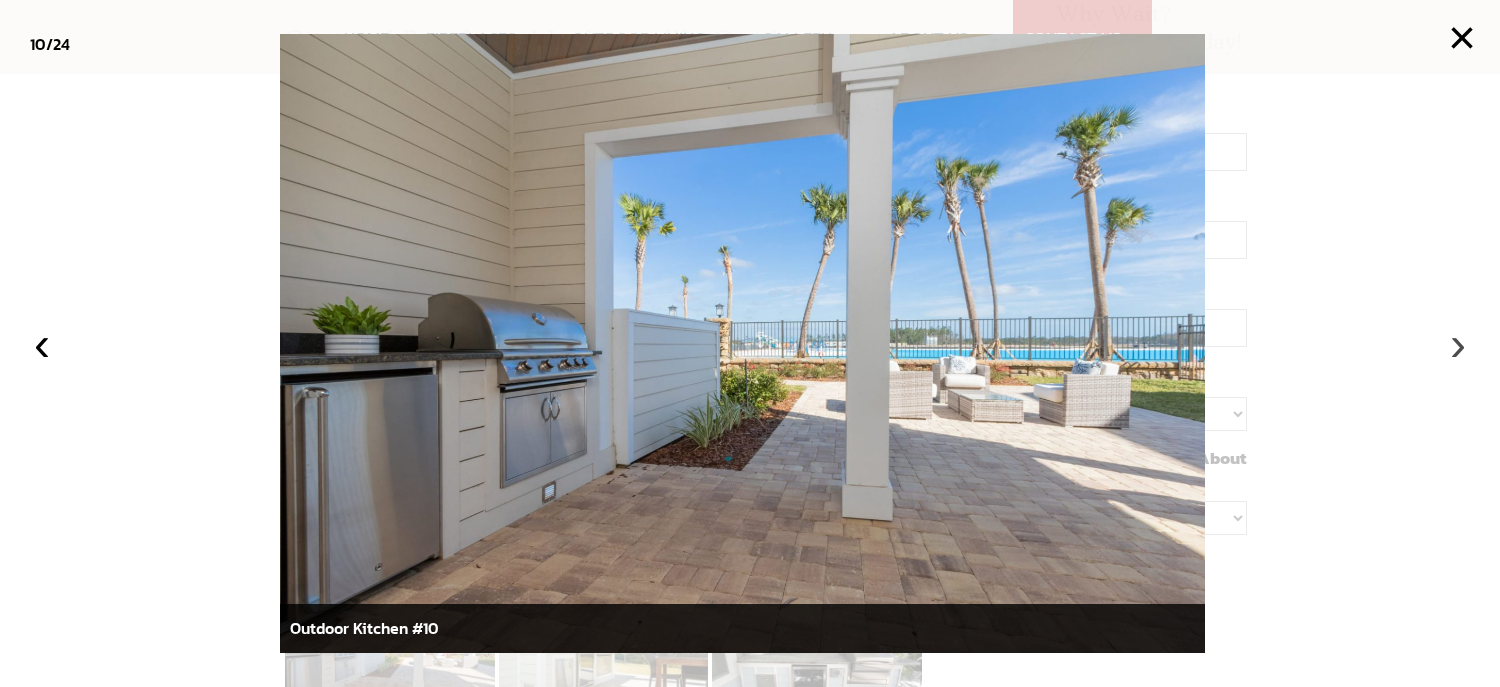 click on "›" at bounding box center (1458, 344) 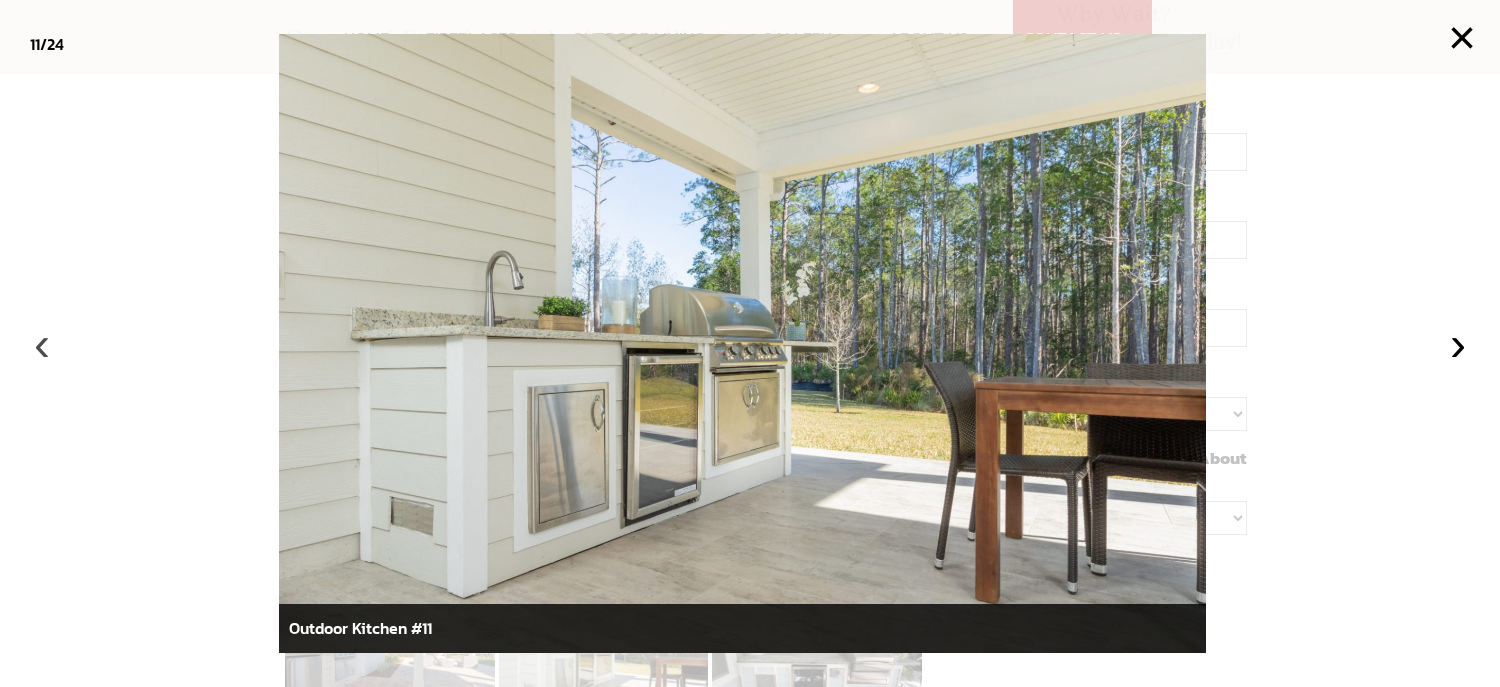 click on "‹" at bounding box center (42, 344) 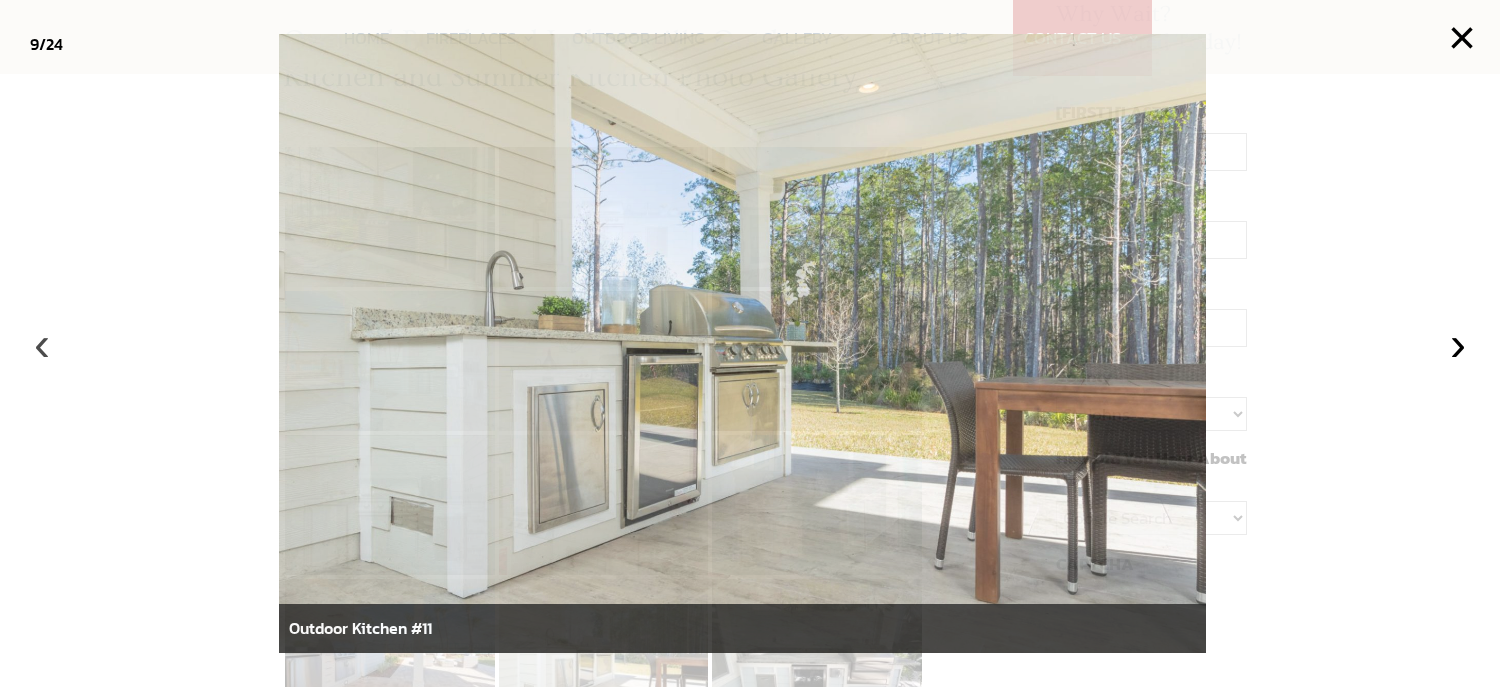 click on "‹" at bounding box center (42, 344) 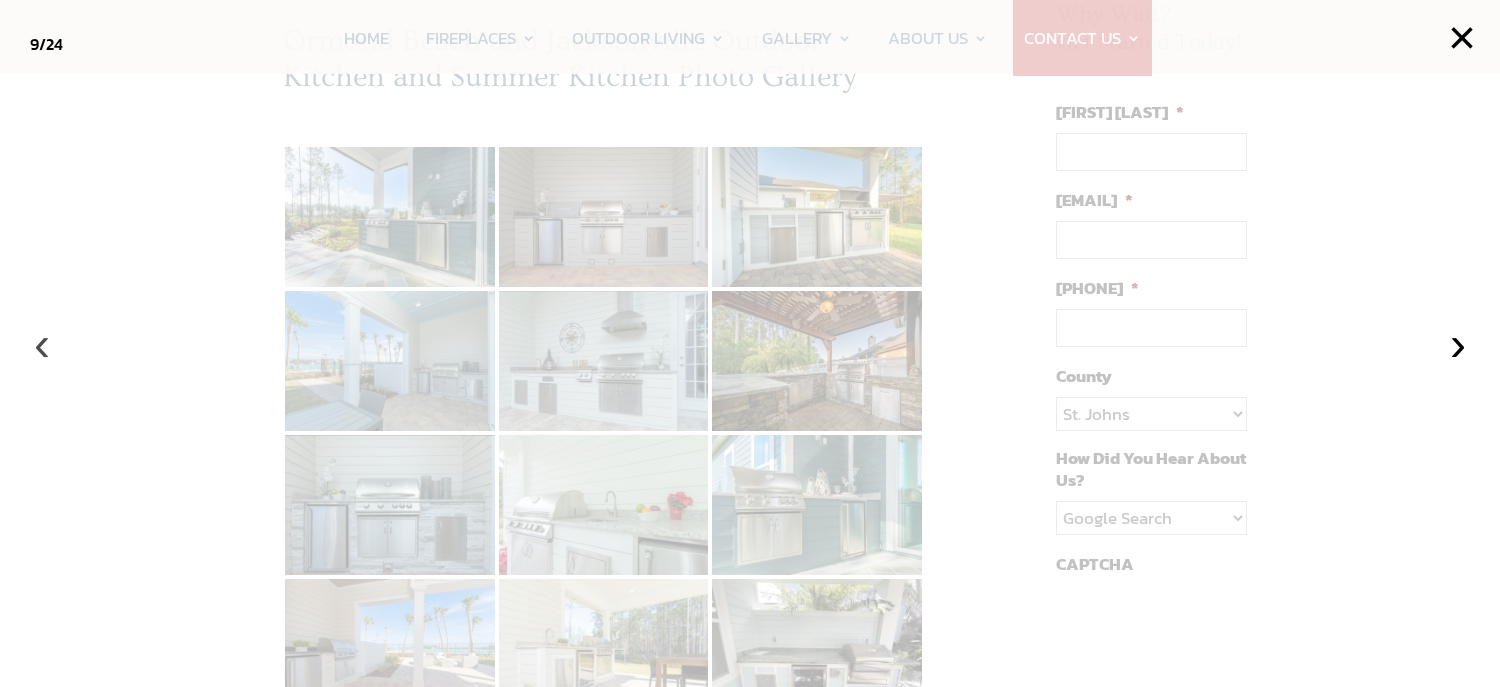 click on "‹" at bounding box center (42, 344) 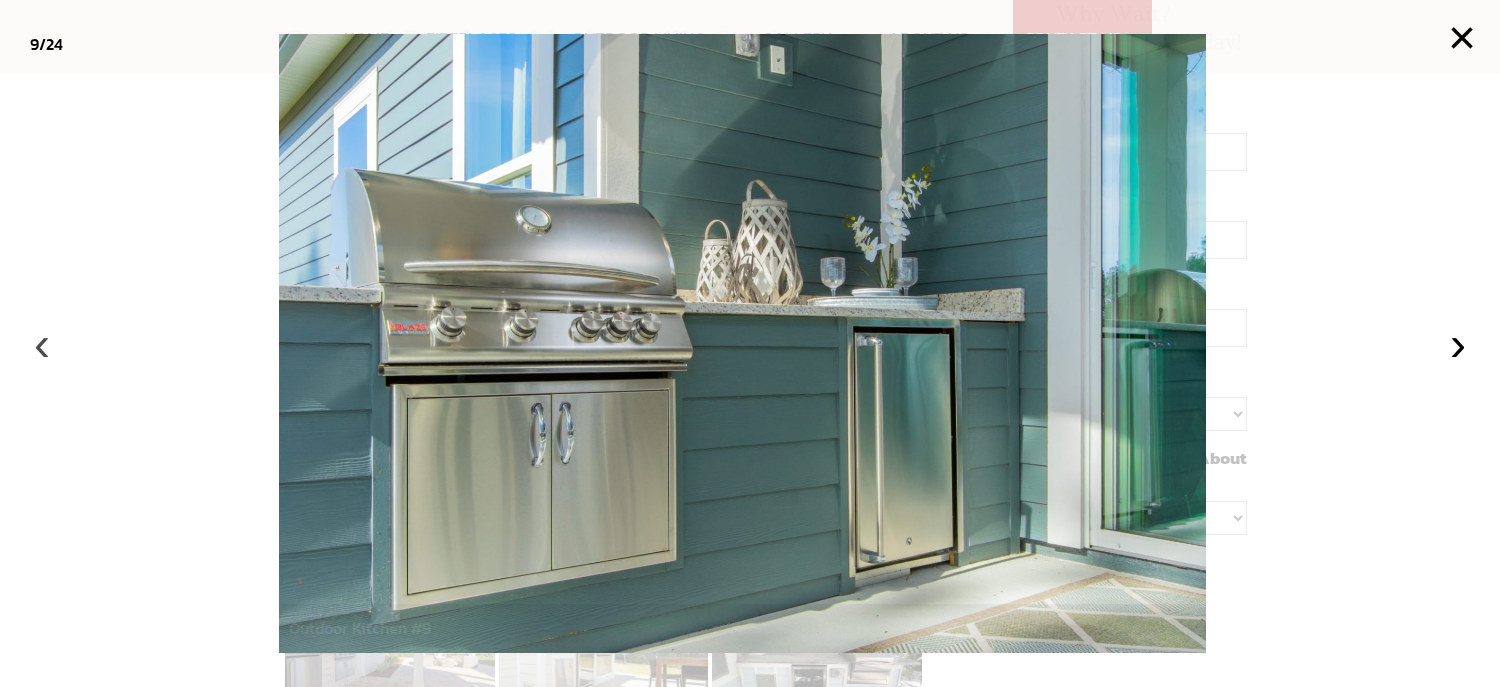 click on "‹" at bounding box center [42, 344] 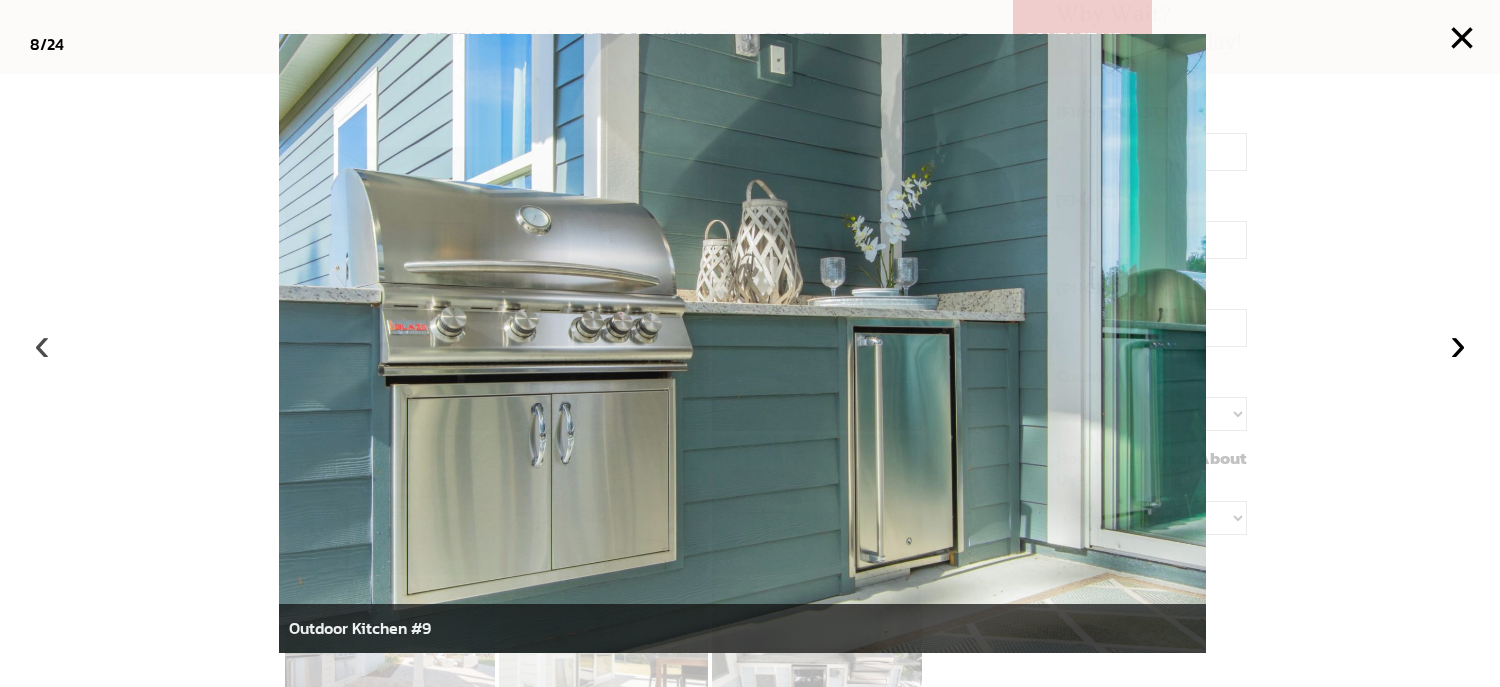 click on "‹" at bounding box center [42, 344] 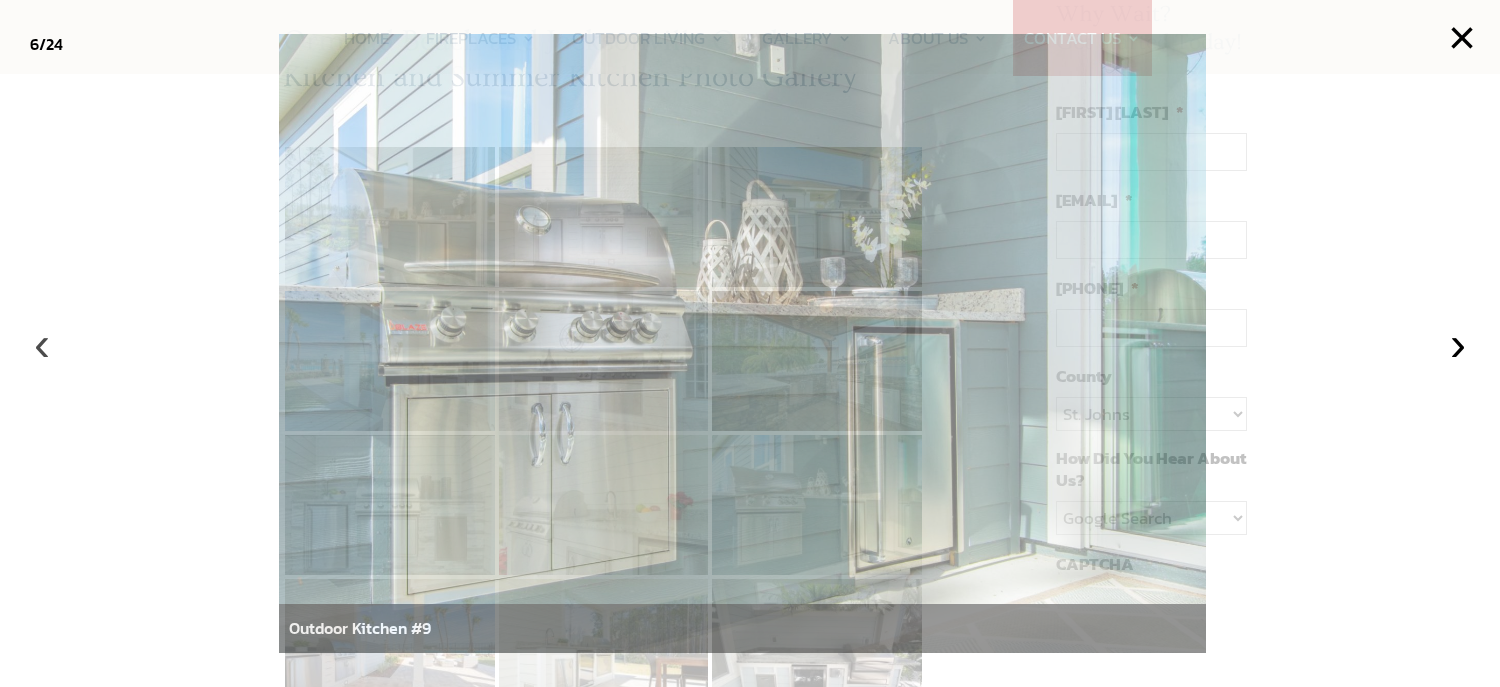 click on "‹" at bounding box center (42, 344) 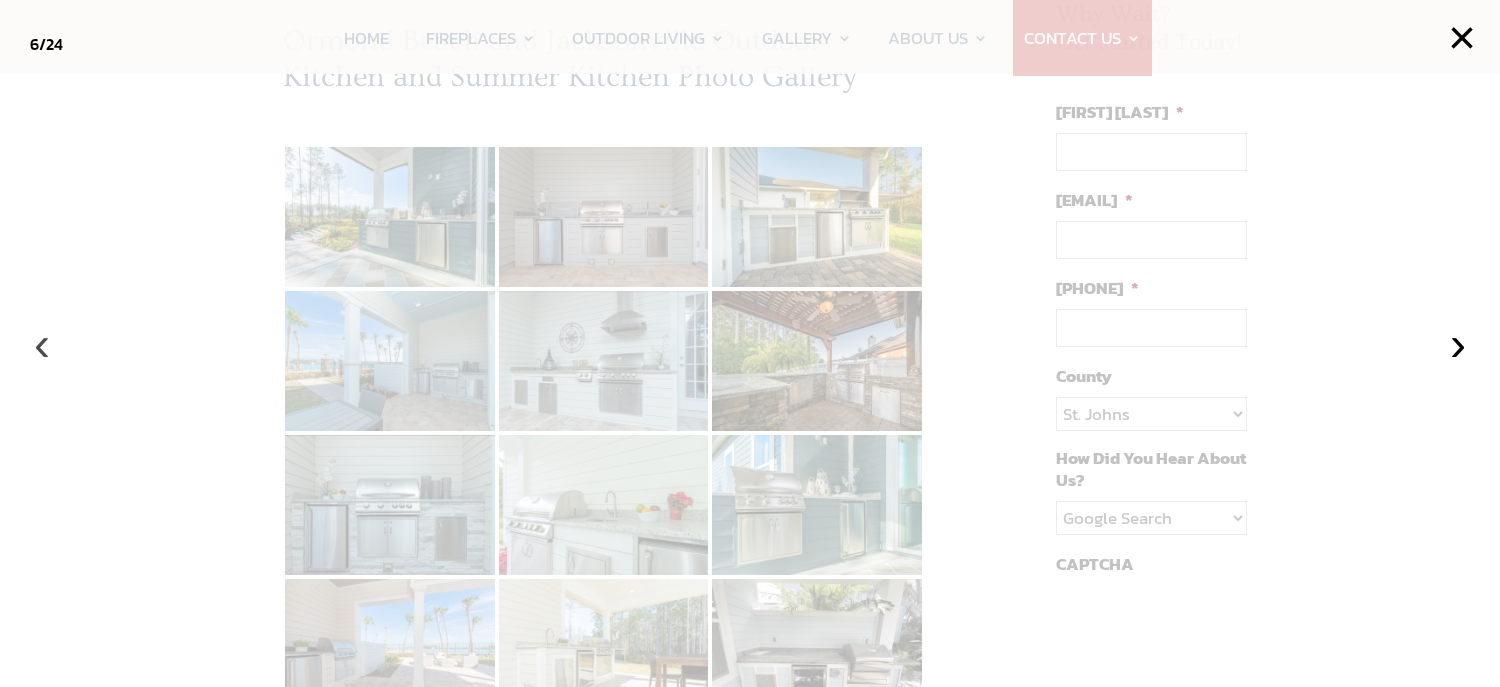 click on "‹" at bounding box center [42, 344] 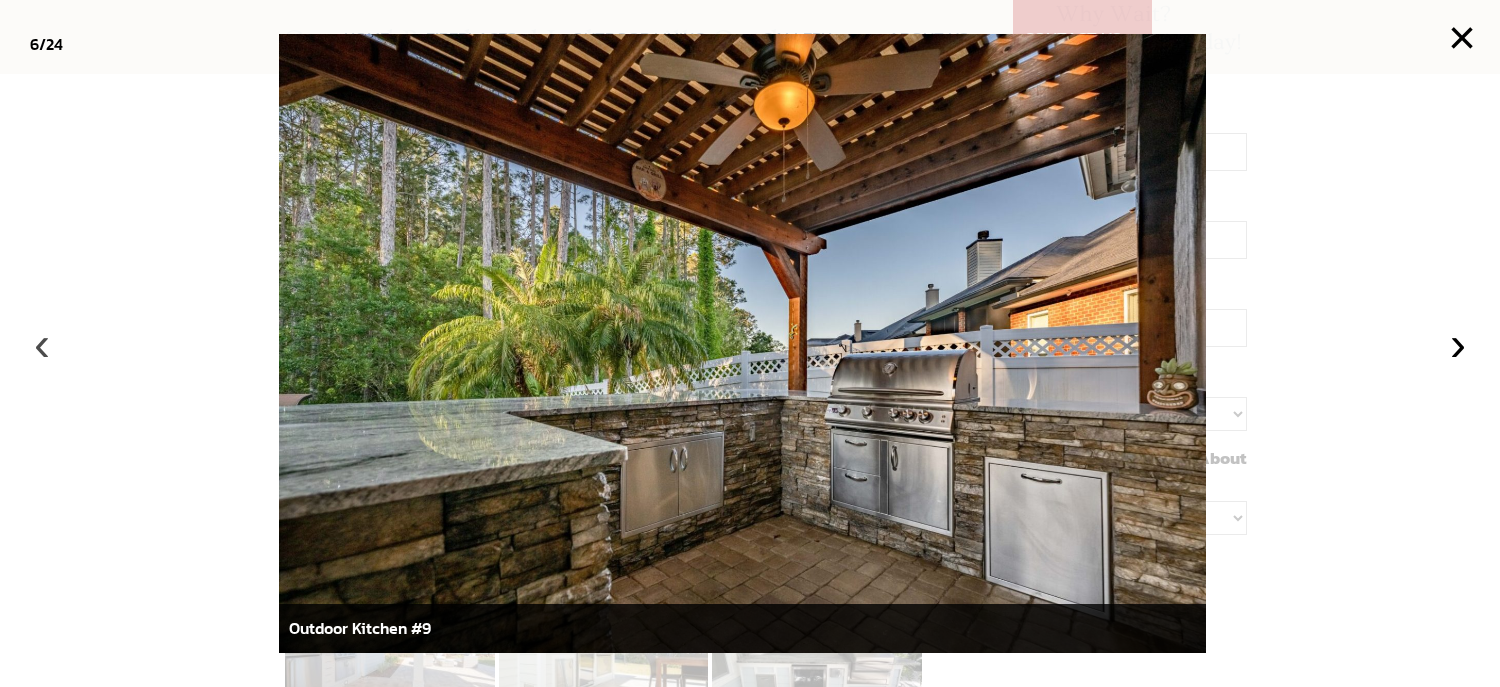 click on "‹" at bounding box center (42, 344) 